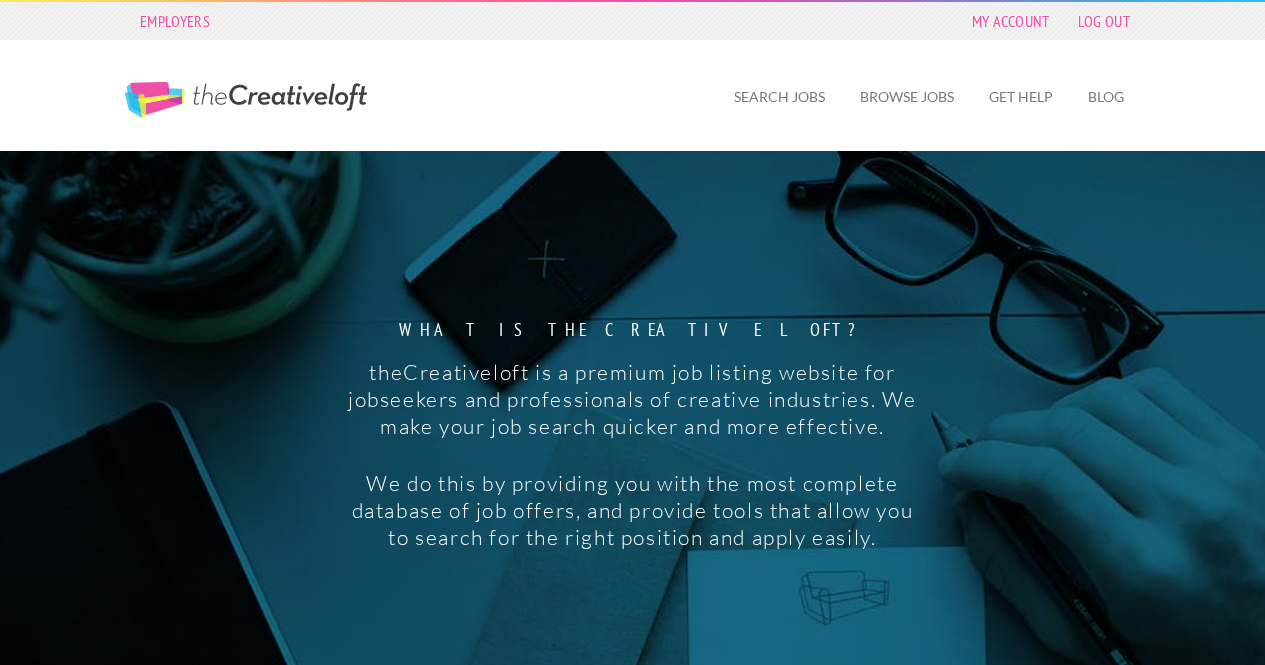 scroll, scrollTop: 0, scrollLeft: 0, axis: both 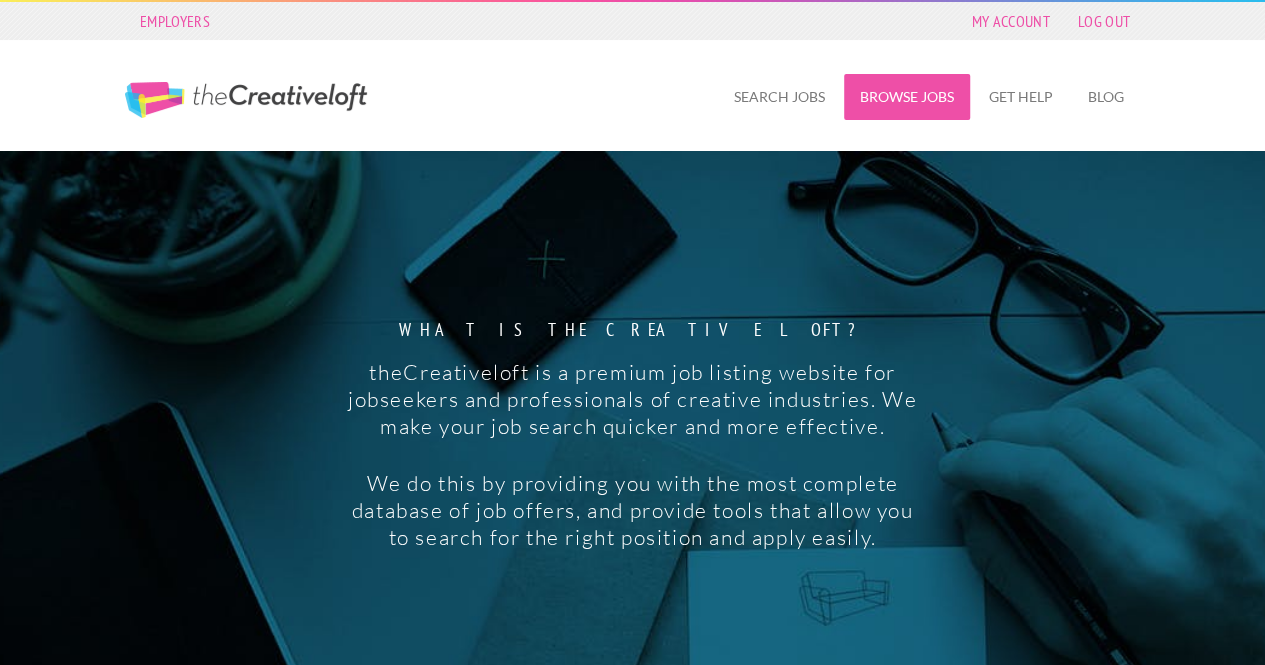 click on "Browse Jobs" at bounding box center [907, 97] 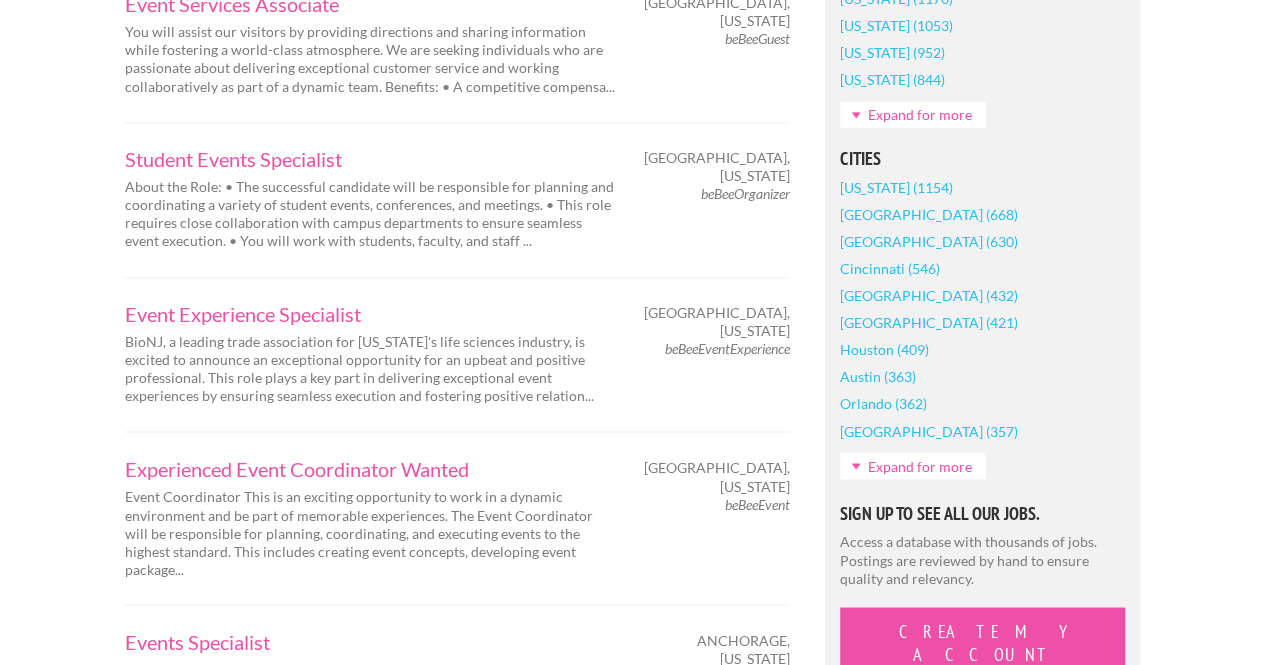 scroll, scrollTop: 1509, scrollLeft: 0, axis: vertical 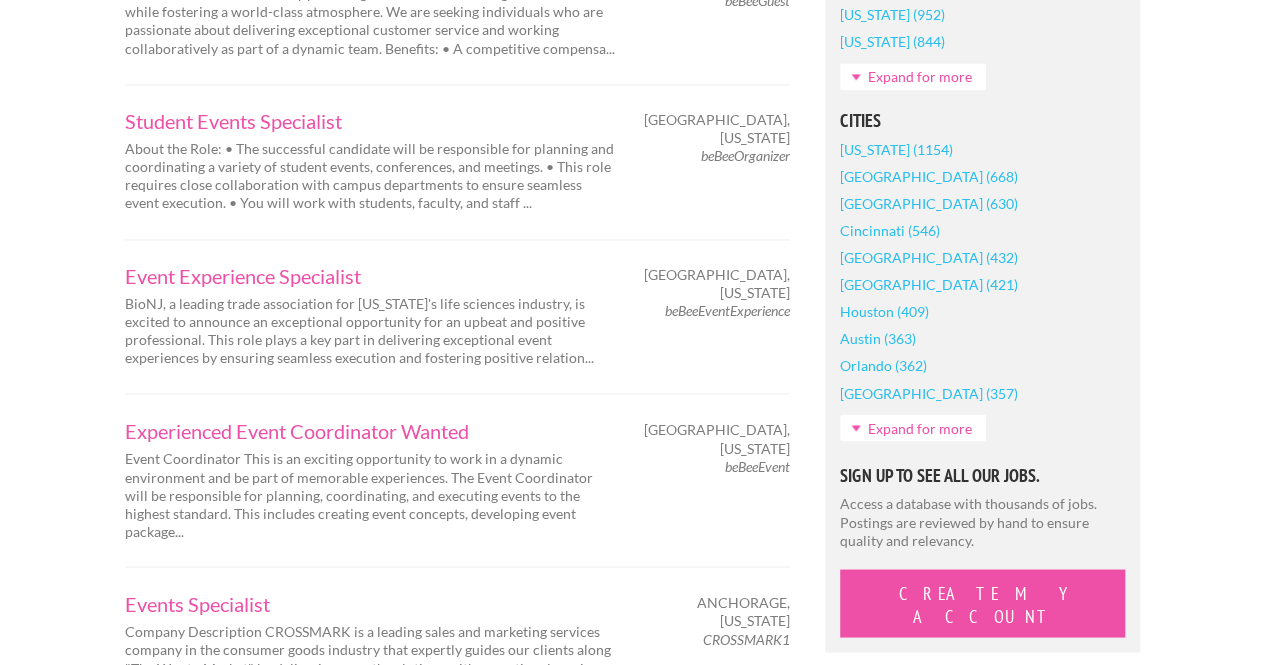 click on "Expand for more" at bounding box center [913, 427] 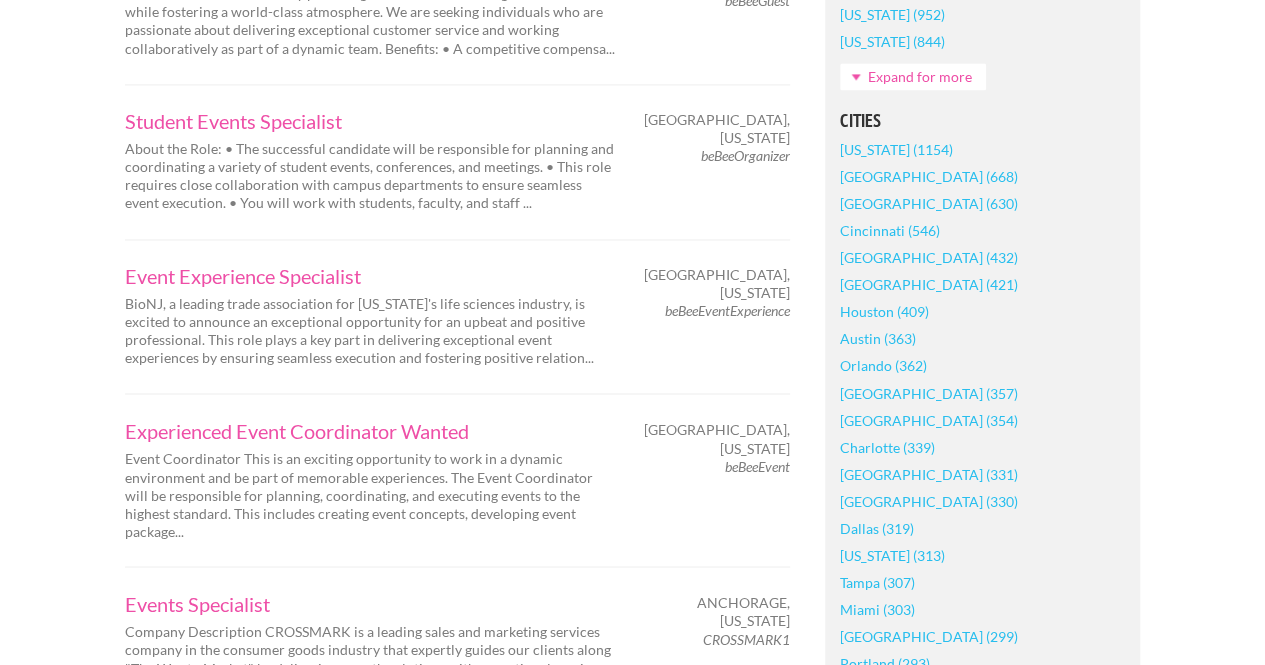 click on "Boston (330)" at bounding box center [929, 500] 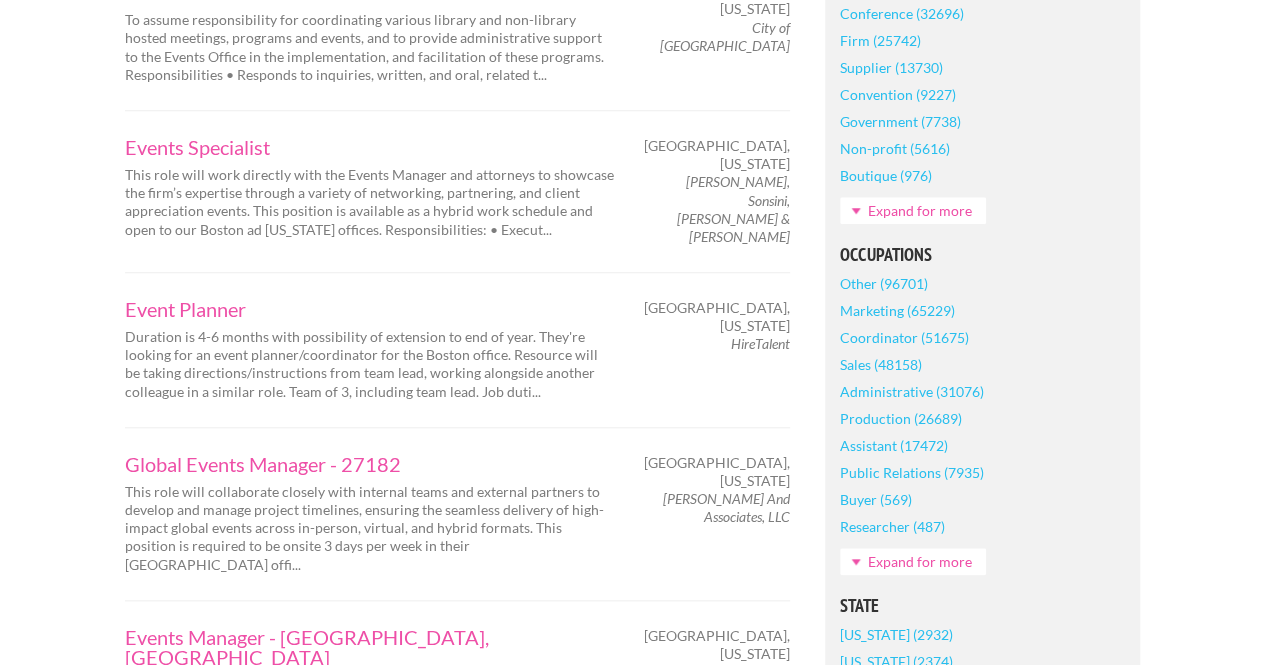 scroll, scrollTop: 768, scrollLeft: 0, axis: vertical 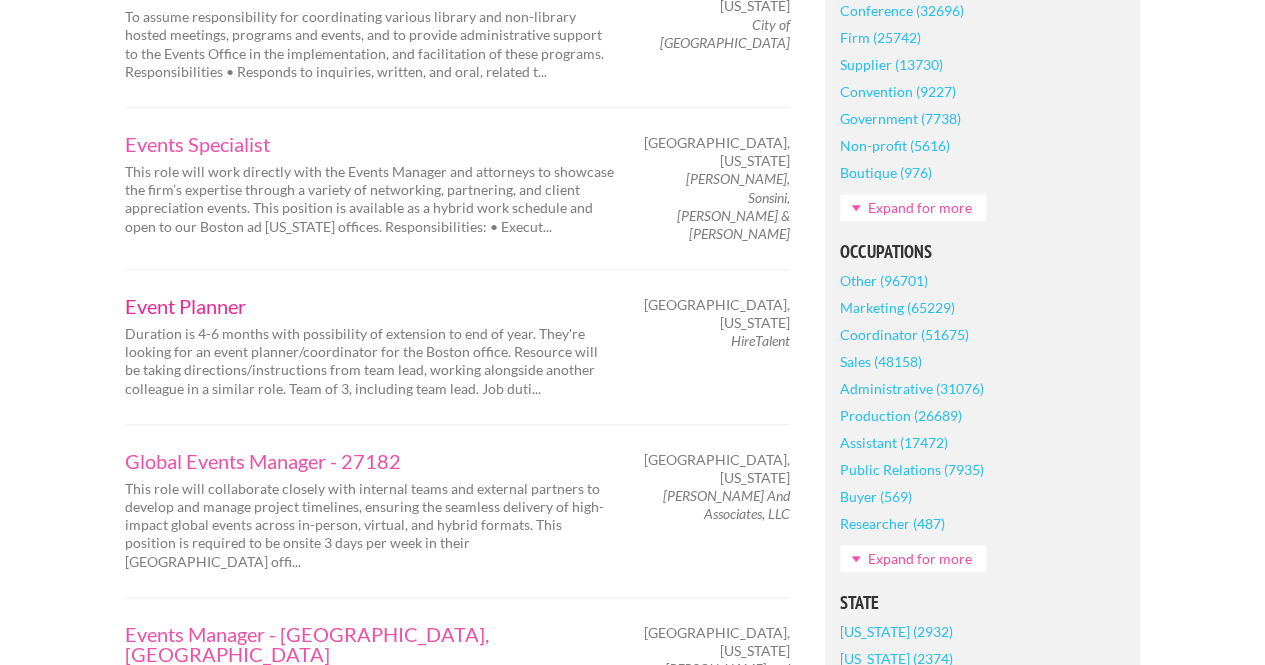 click on "Event Planner" at bounding box center (370, 306) 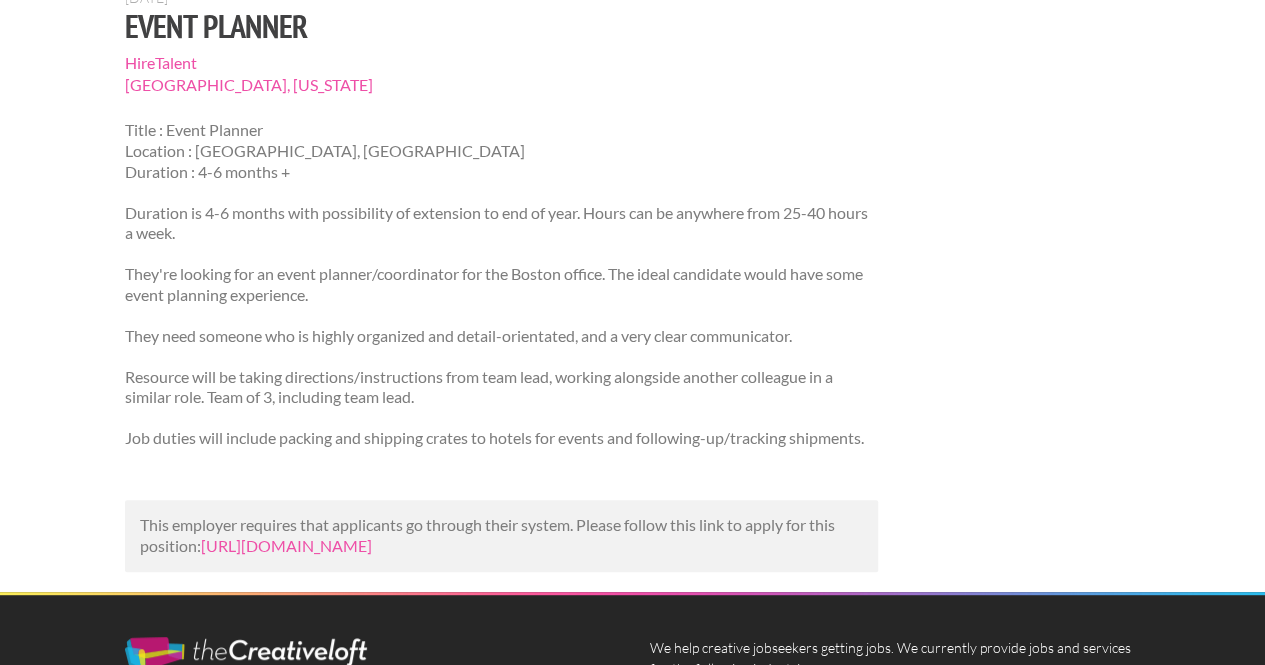 scroll, scrollTop: 205, scrollLeft: 0, axis: vertical 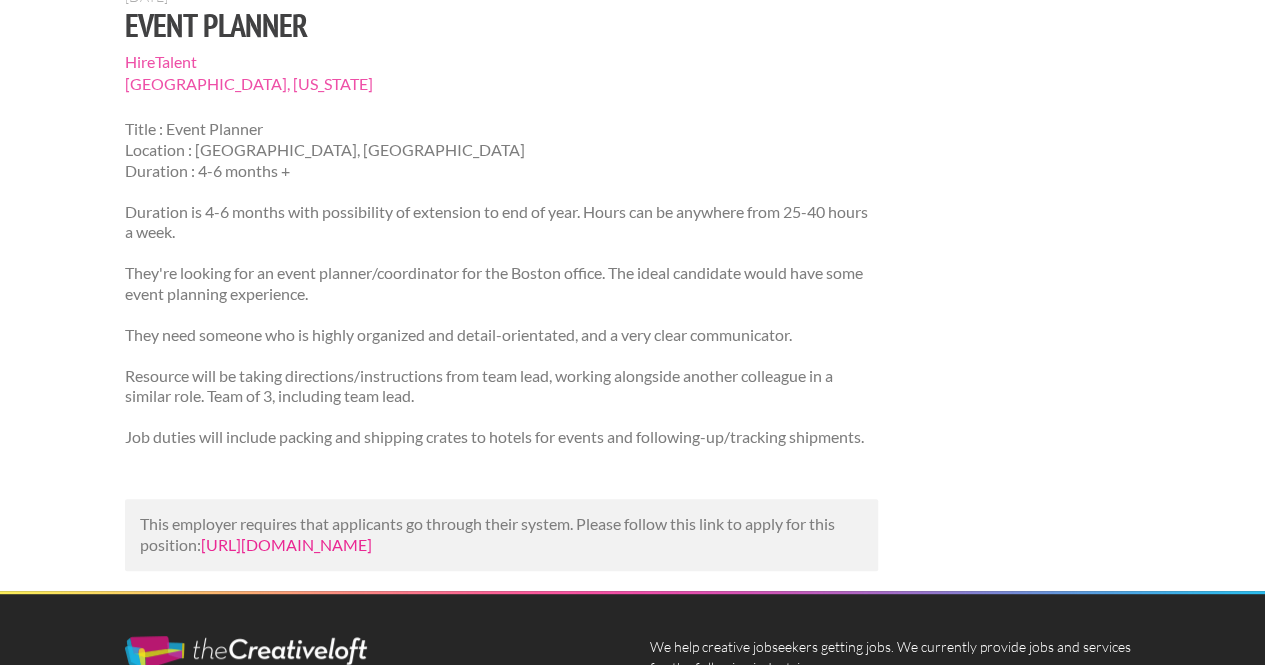 click on "[URL][DOMAIN_NAME]" at bounding box center (286, 544) 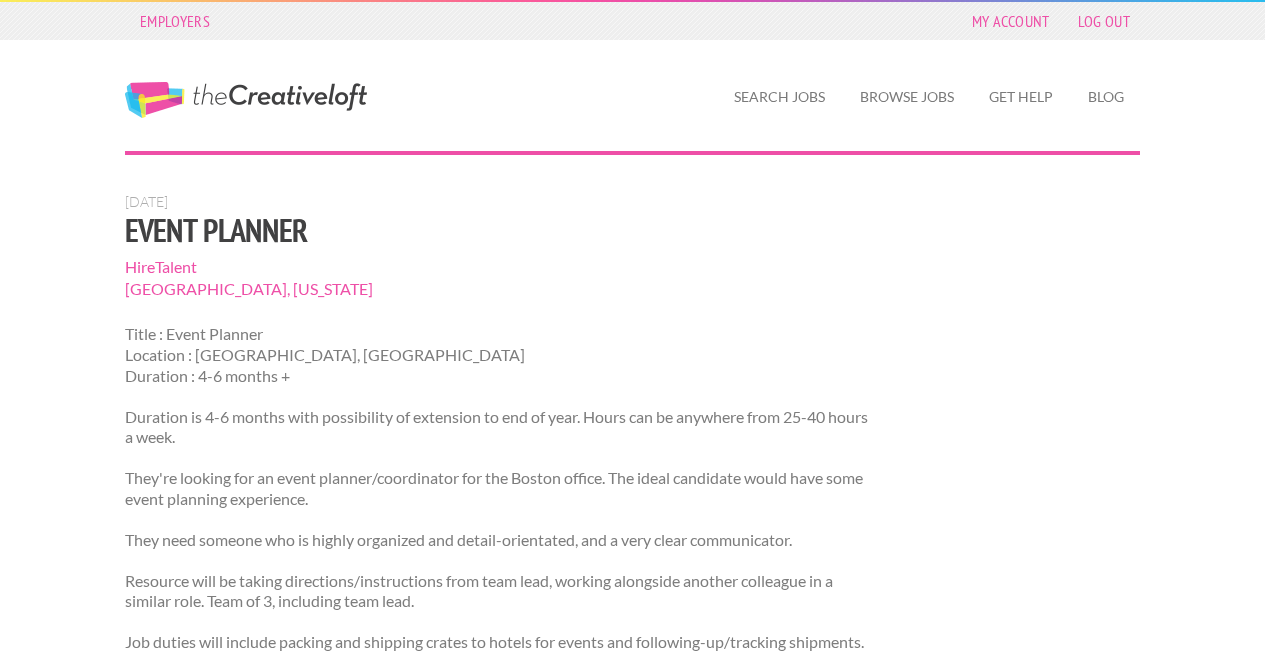 scroll, scrollTop: 205, scrollLeft: 0, axis: vertical 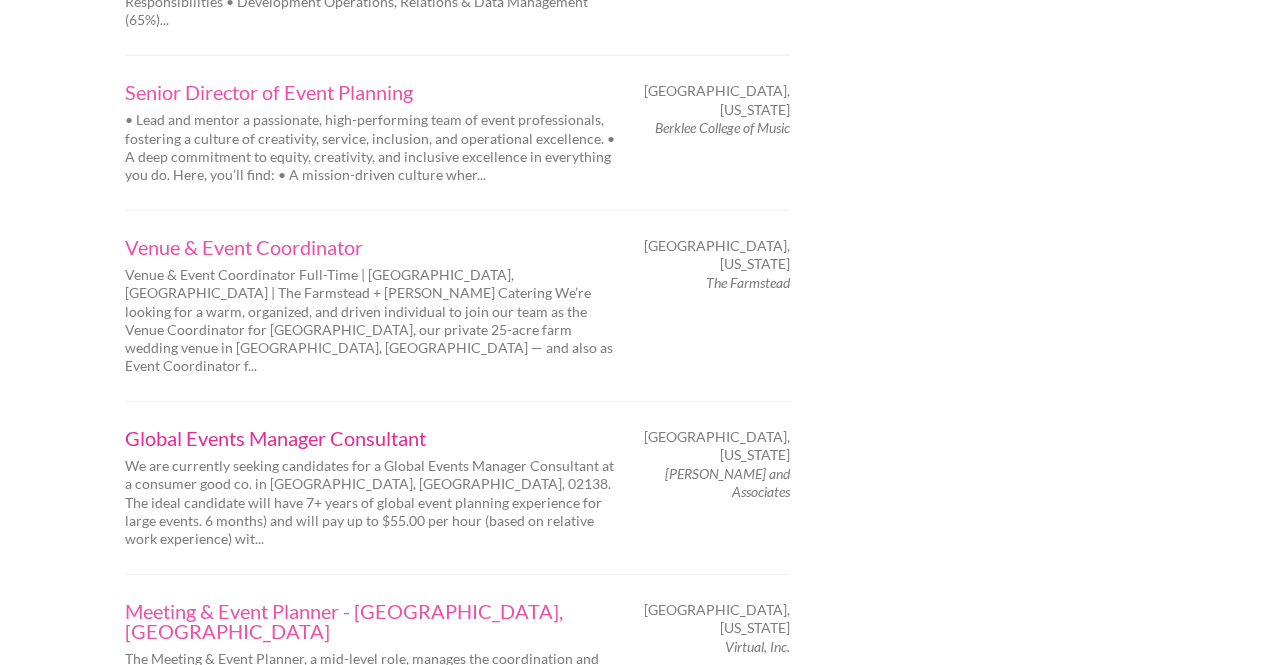 click on "Global Events Manager Consultant" at bounding box center [370, 438] 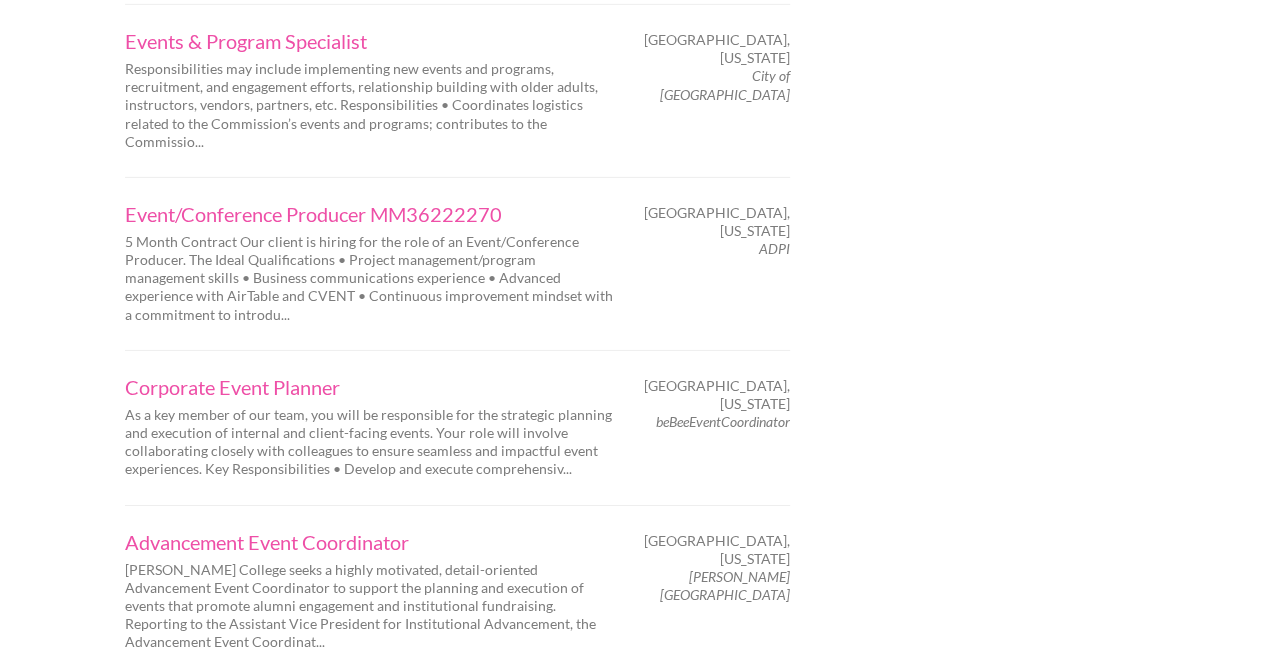 scroll, scrollTop: 3195, scrollLeft: 0, axis: vertical 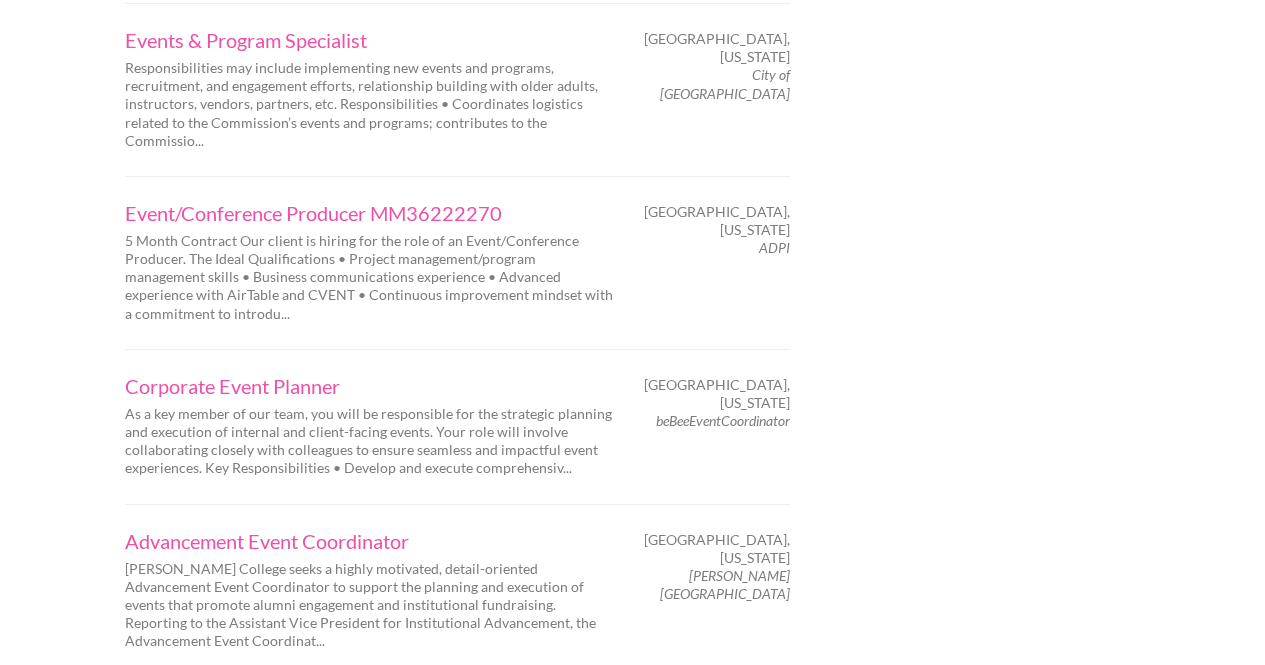 click on "Next" at bounding box center [165, 699] 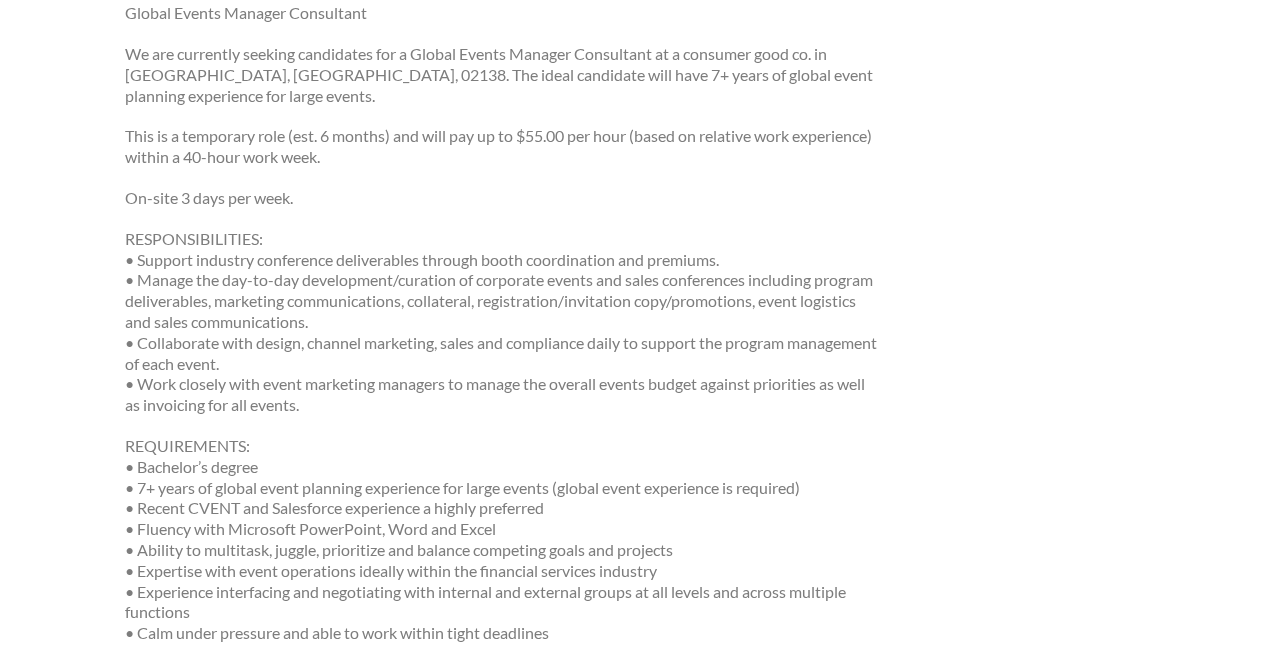 scroll, scrollTop: 325, scrollLeft: 0, axis: vertical 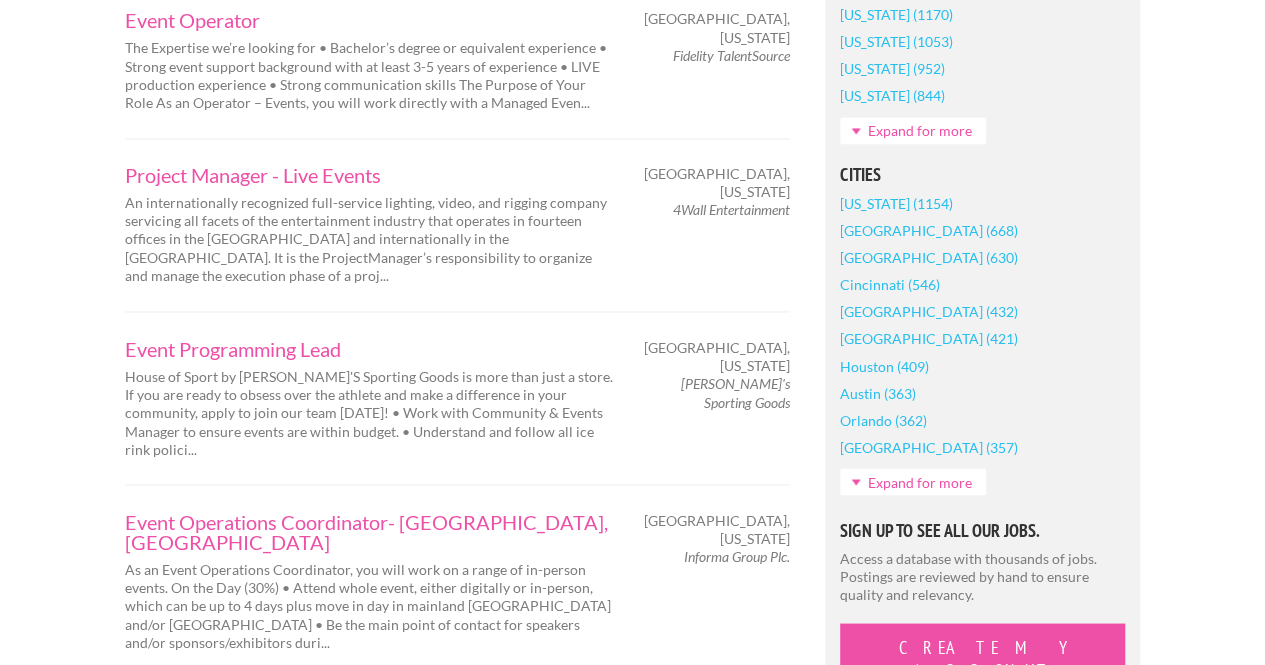 click on "Expand for more" at bounding box center (913, 481) 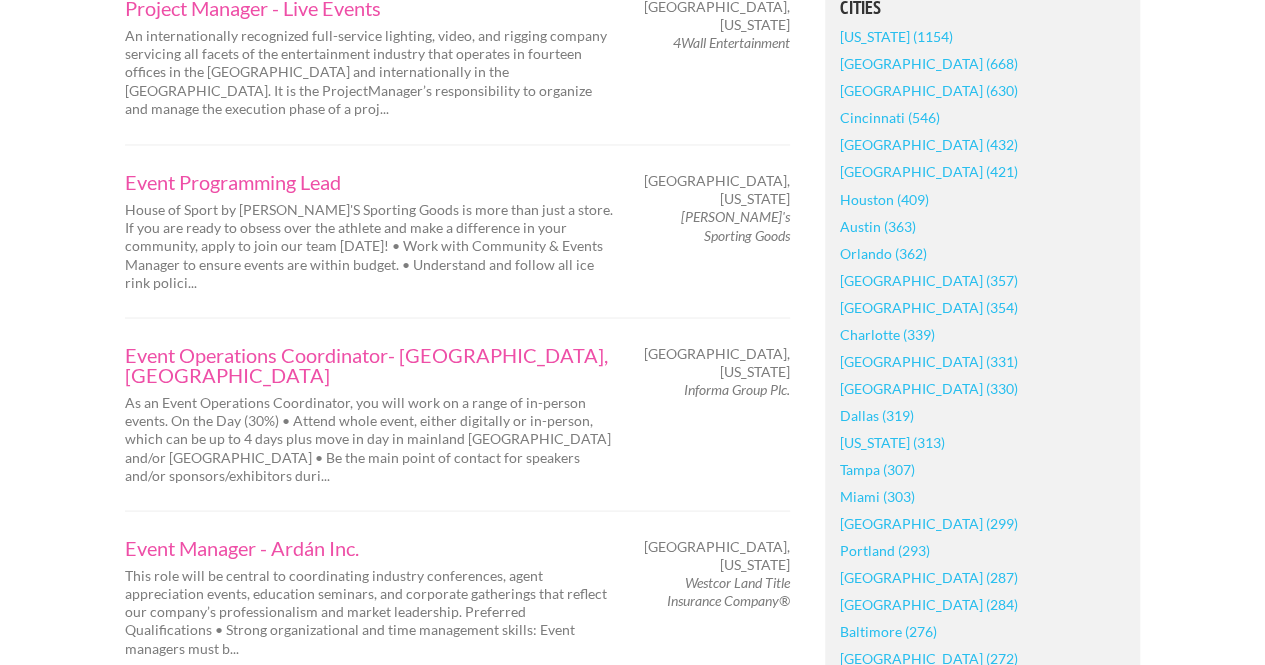 scroll, scrollTop: 1716, scrollLeft: 0, axis: vertical 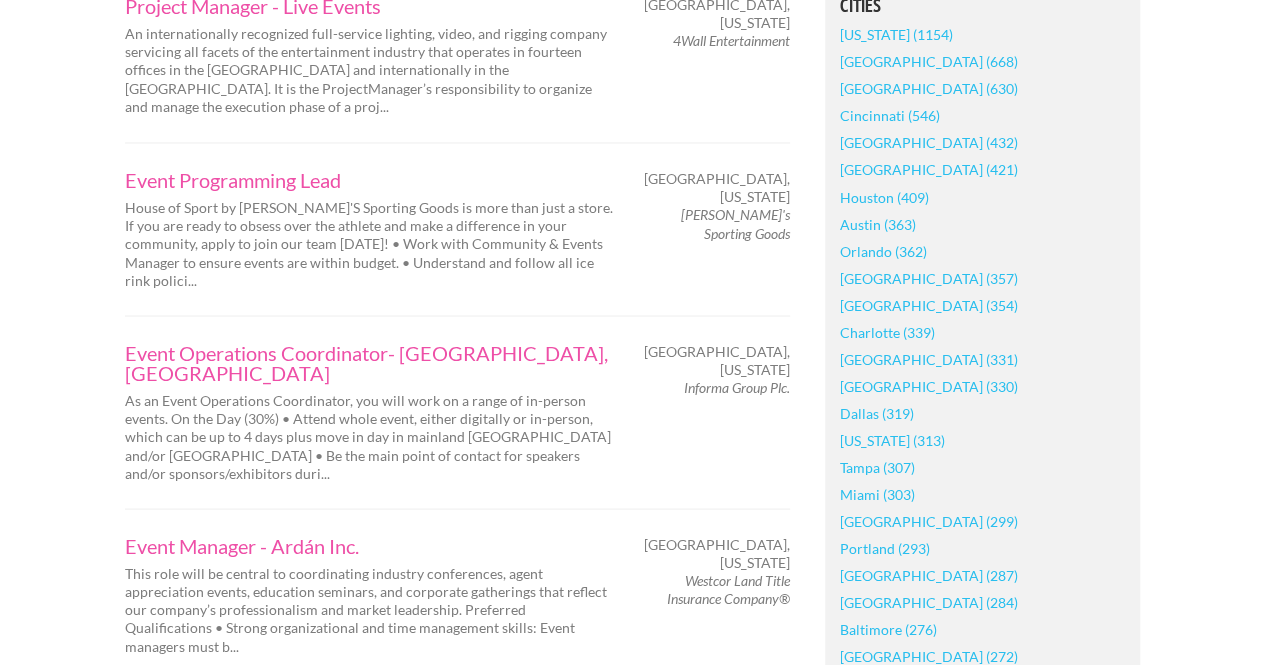 click on "Philadelphia (331)" at bounding box center [929, 358] 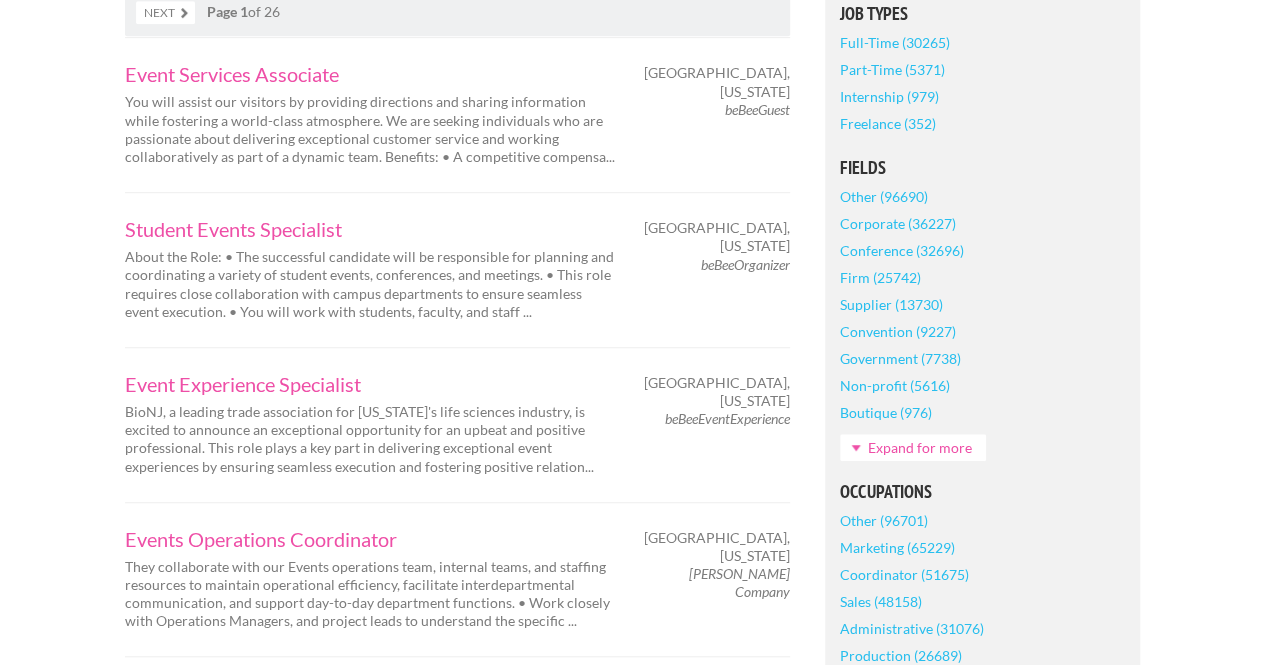 scroll, scrollTop: 528, scrollLeft: 0, axis: vertical 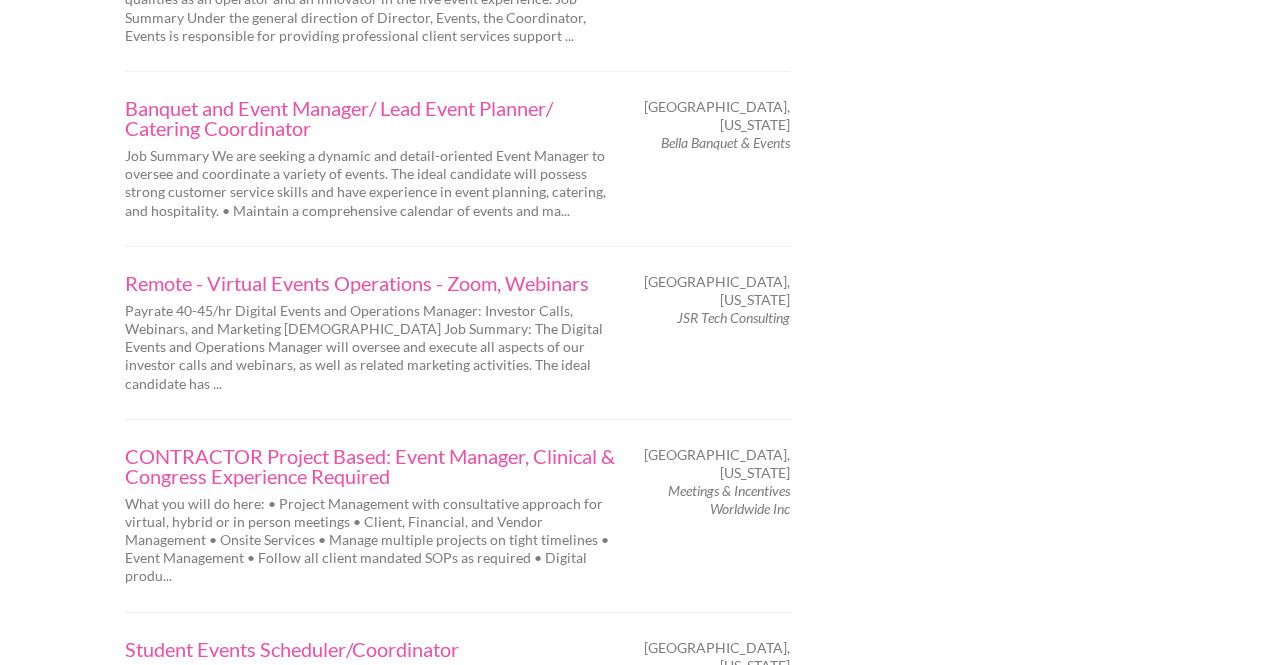 click on "Banquet and Event Manager/ Lead Event Planner/ Catering Coordinator
Job Summary We are seeking a dynamic and detail-oriented Event Manager to oversee and coordinate a variety of events. The ideal candidate will possess strong customer service skills and have experience in event planning, catering, and hospitality. • Maintain a comprehensive calendar of events and ma...
Philadelphia, Pennsylvania
Bella Banquet & Events" at bounding box center (457, 158) 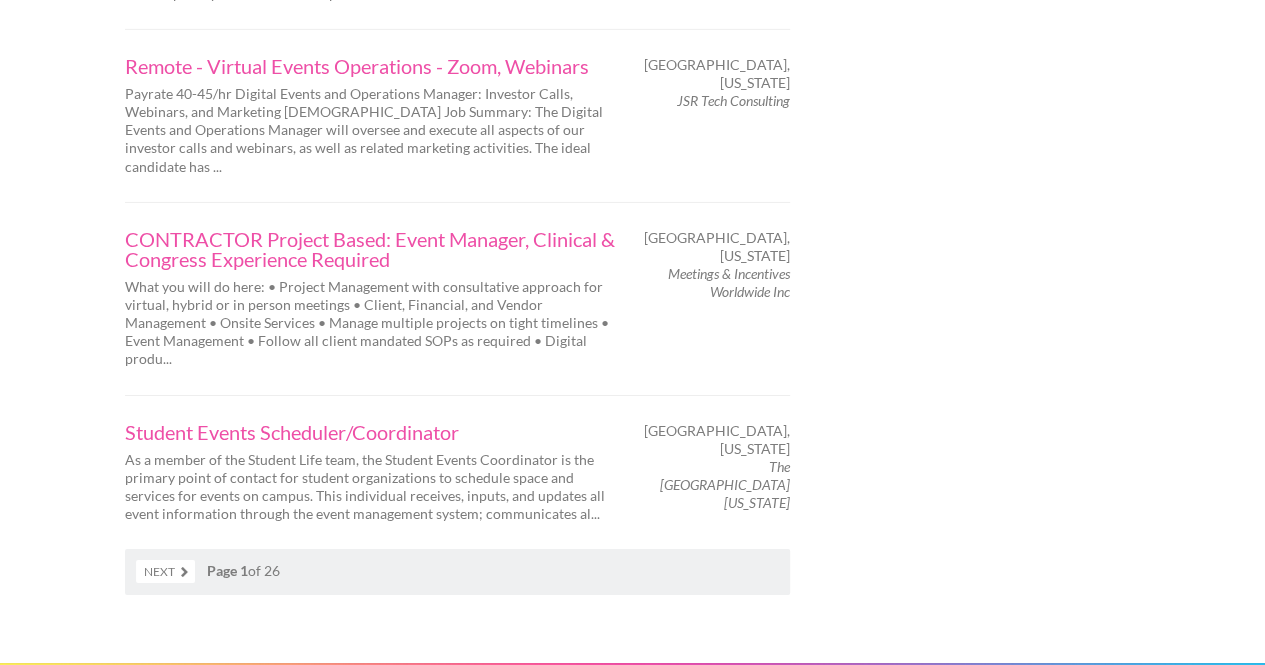 scroll, scrollTop: 3286, scrollLeft: 0, axis: vertical 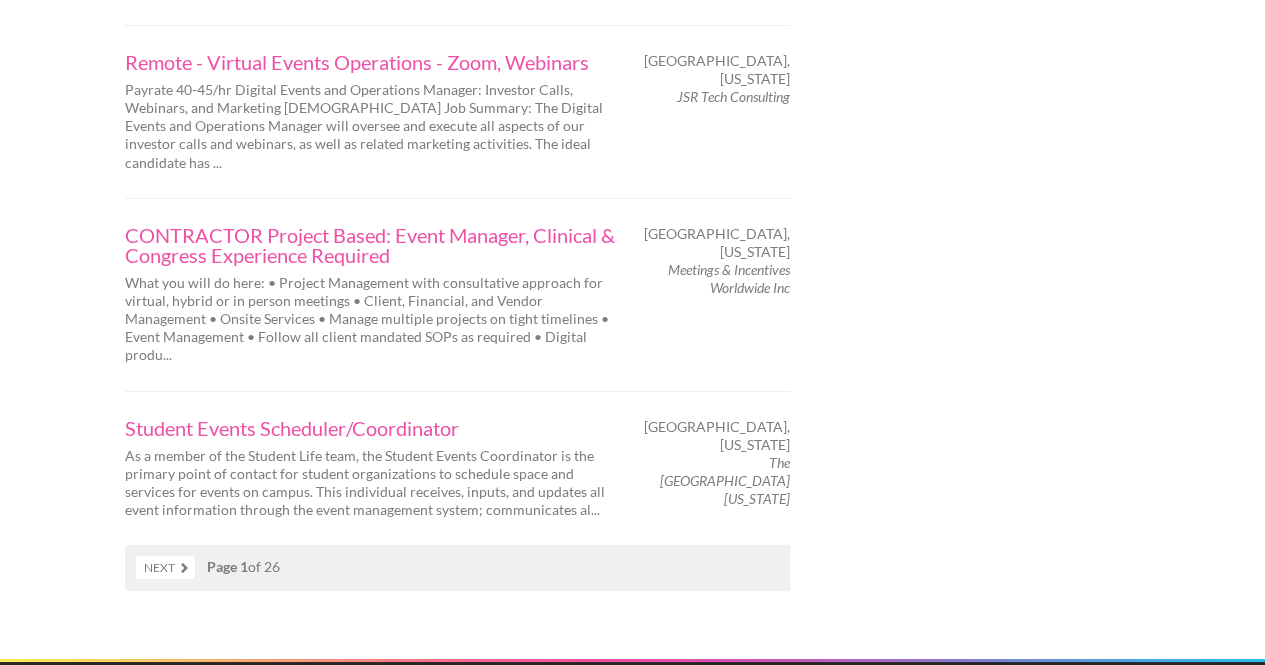 click on "Next
Page 1  of 26
Event Services Associate
You will assist our visitors by providing directions and sharing information while fostering a world-class atmosphere. We are seeking individuals who are passionate about delivering exceptional customer service and working collaboratively as part of a dynamic team. Benefits: • A competitive compensa...
Trenton, New Jersey
beBeeGuest
Student Events Specialist
About the Role: • The successful candidate will be responsible for planning and coordinating a variety of student events, conferences, and meetings. • This role requires close collaboration with campus departments to ensure seamless event execution. • You will work with students, faculty, and staff ...
Trenton, New Jersey" at bounding box center [458, -1055] 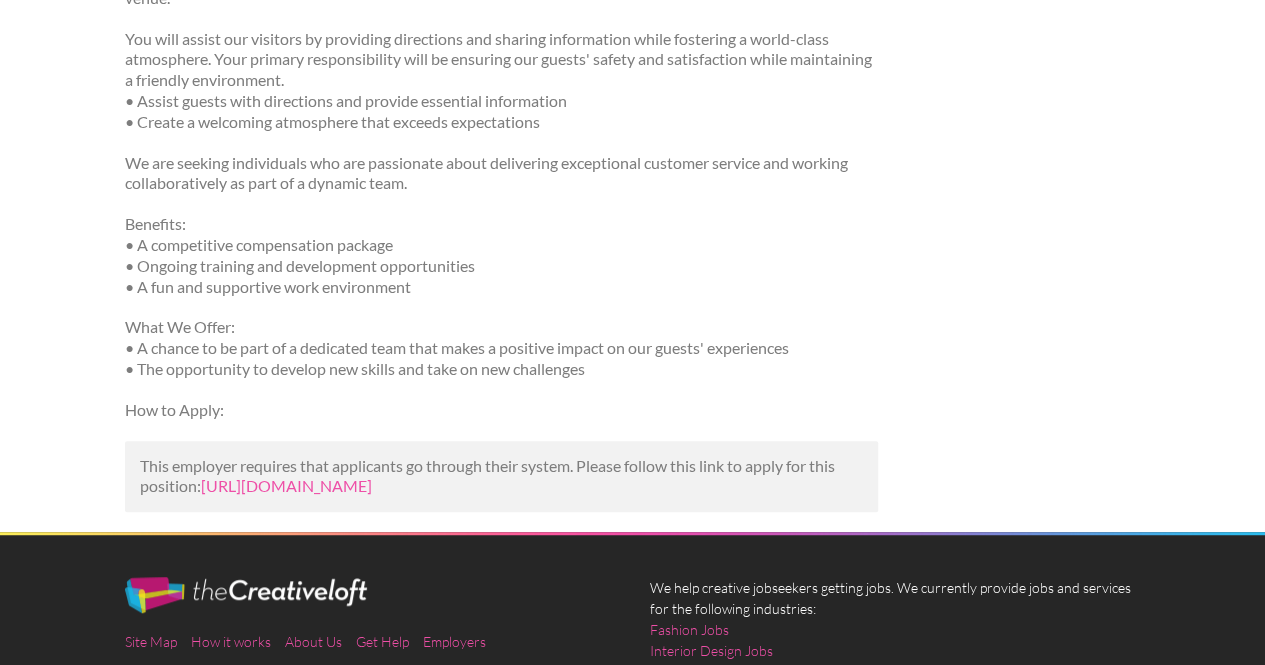 scroll, scrollTop: 379, scrollLeft: 0, axis: vertical 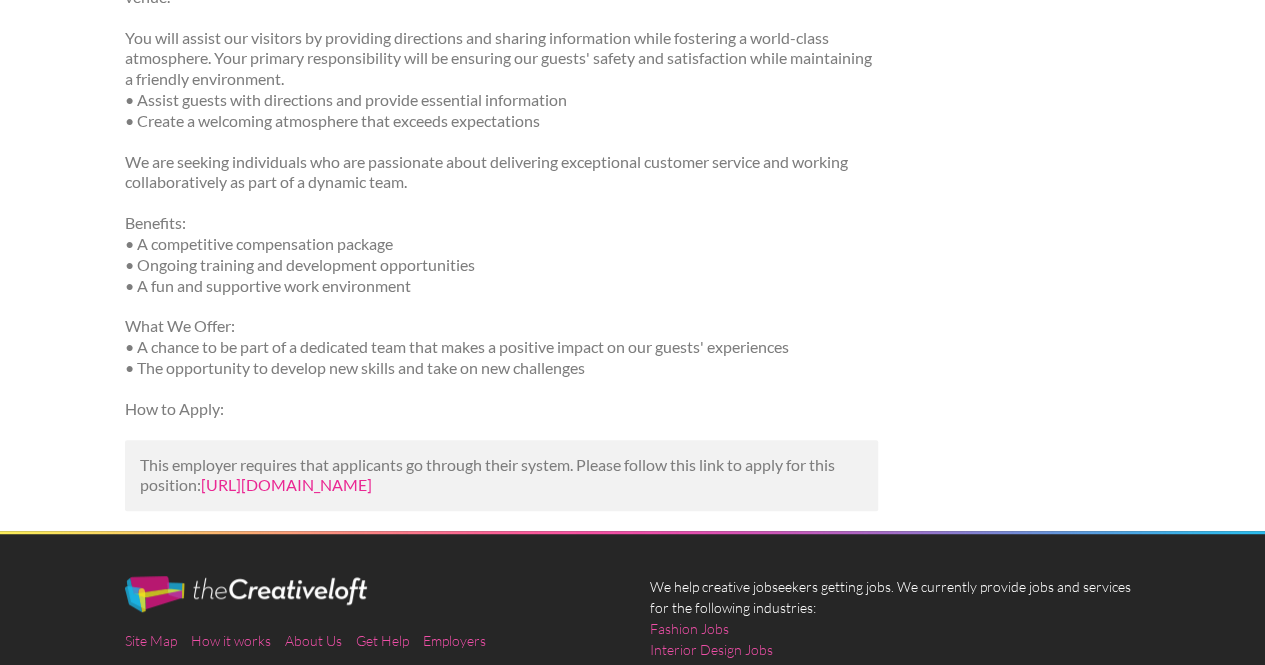 click on "[URL][DOMAIN_NAME]" at bounding box center (286, 484) 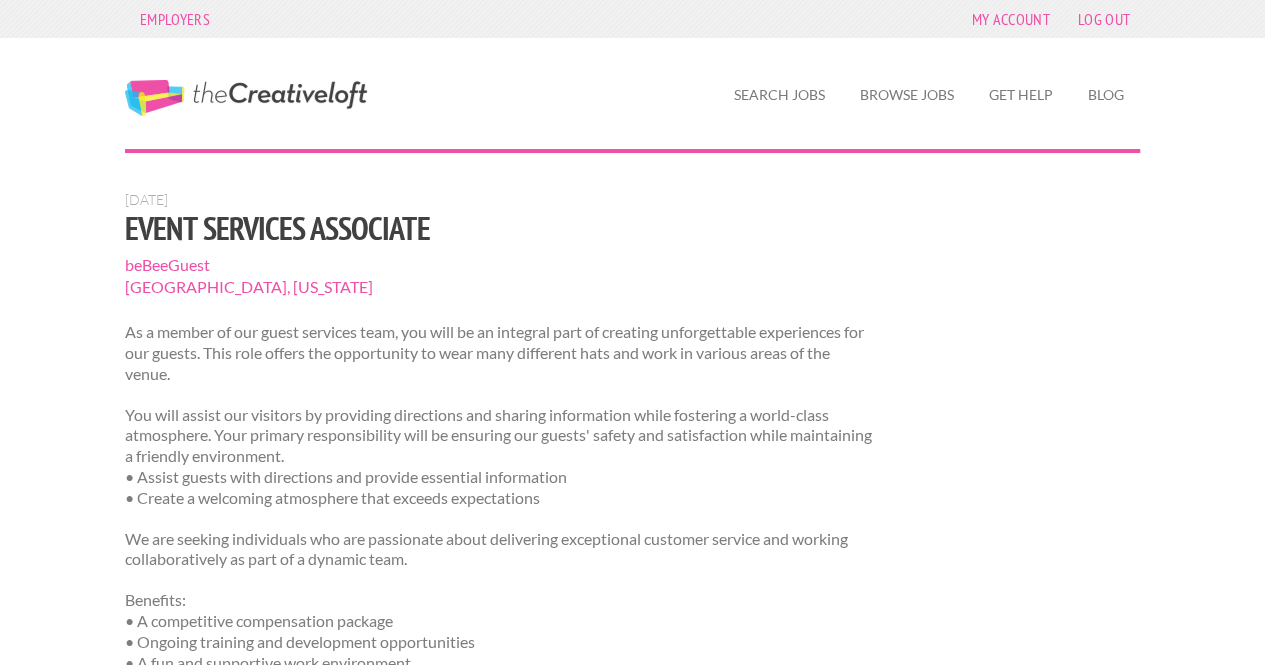 scroll, scrollTop: 0, scrollLeft: 0, axis: both 